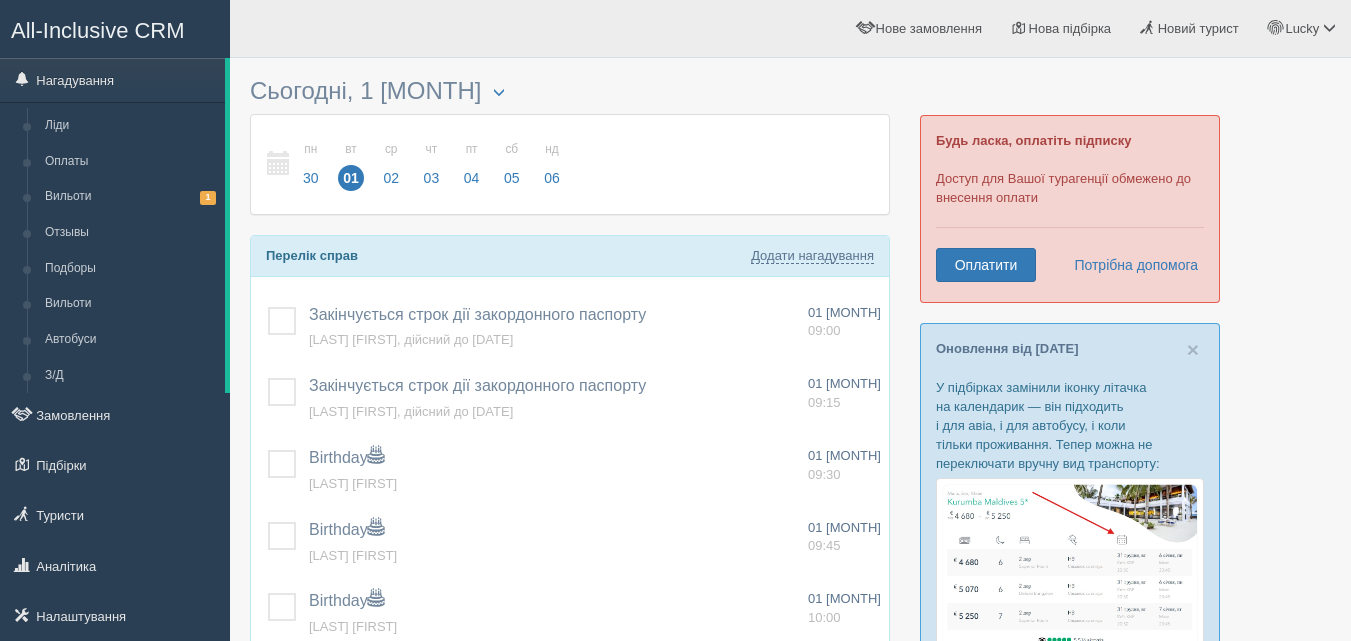 scroll, scrollTop: 0, scrollLeft: 0, axis: both 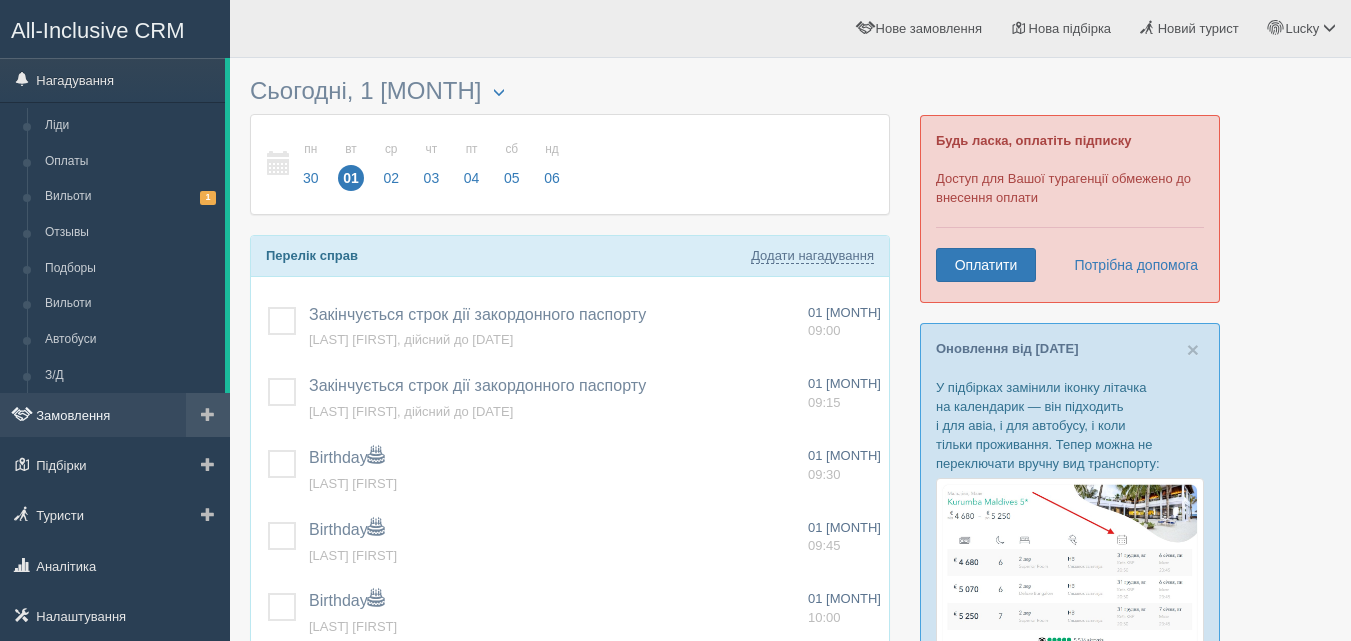 click on "Замовлення" at bounding box center (115, 415) 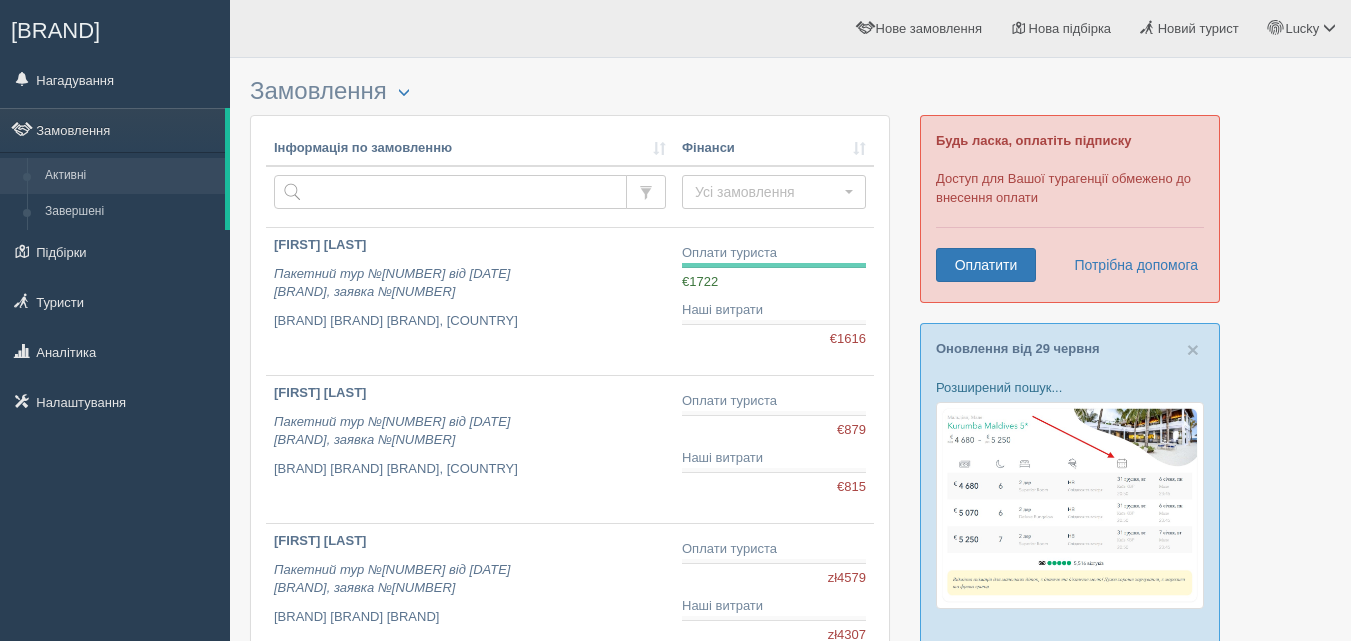 scroll, scrollTop: 0, scrollLeft: 0, axis: both 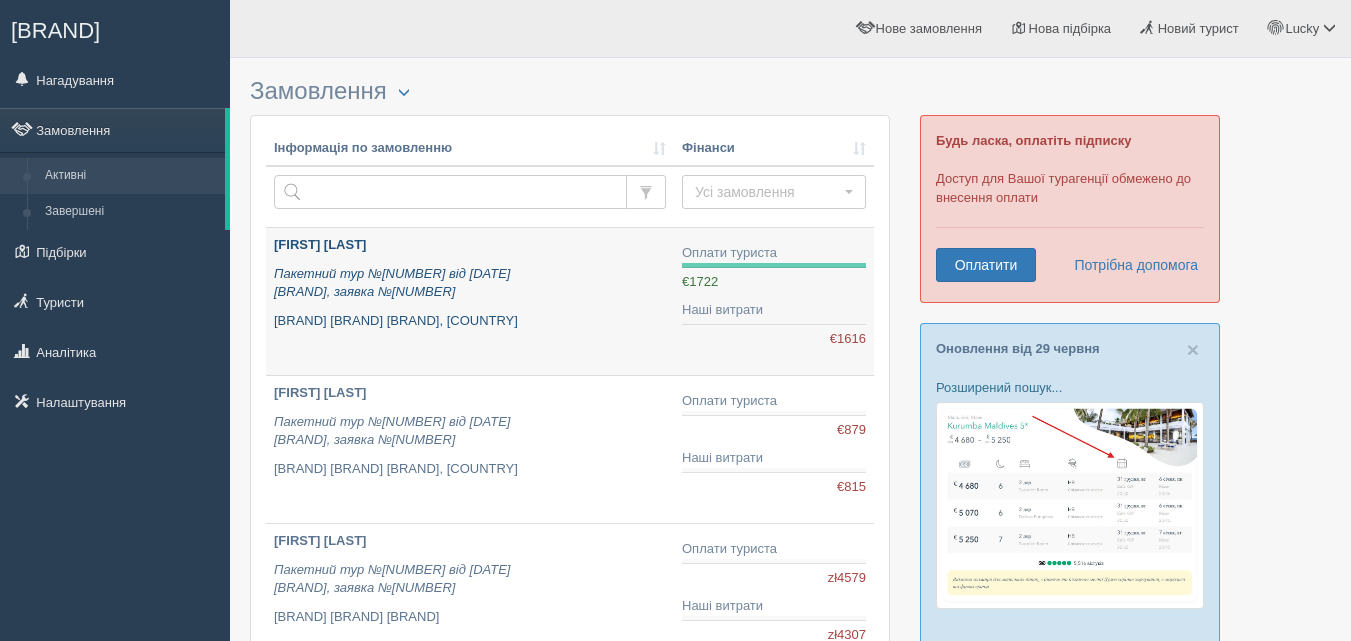 click on "Пакетний тур №1723 від 31.03.2025
T&T, заявка №TT25-EG/8880" at bounding box center (470, 283) 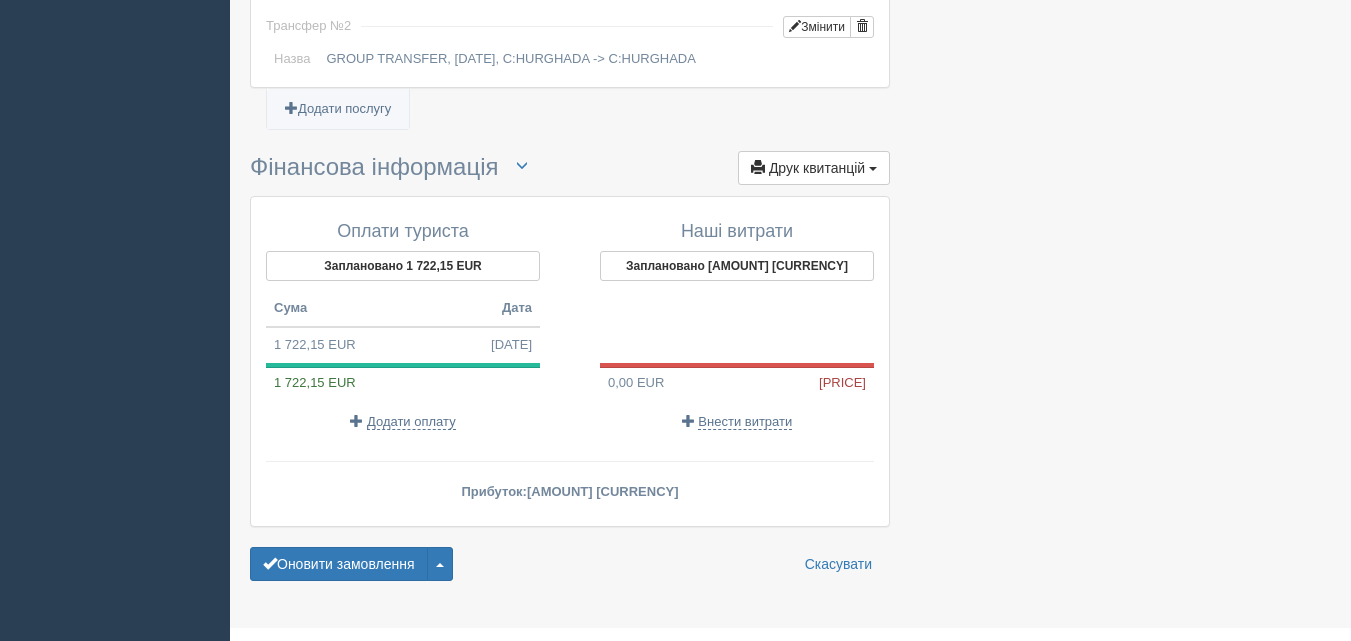 scroll, scrollTop: 1945, scrollLeft: 0, axis: vertical 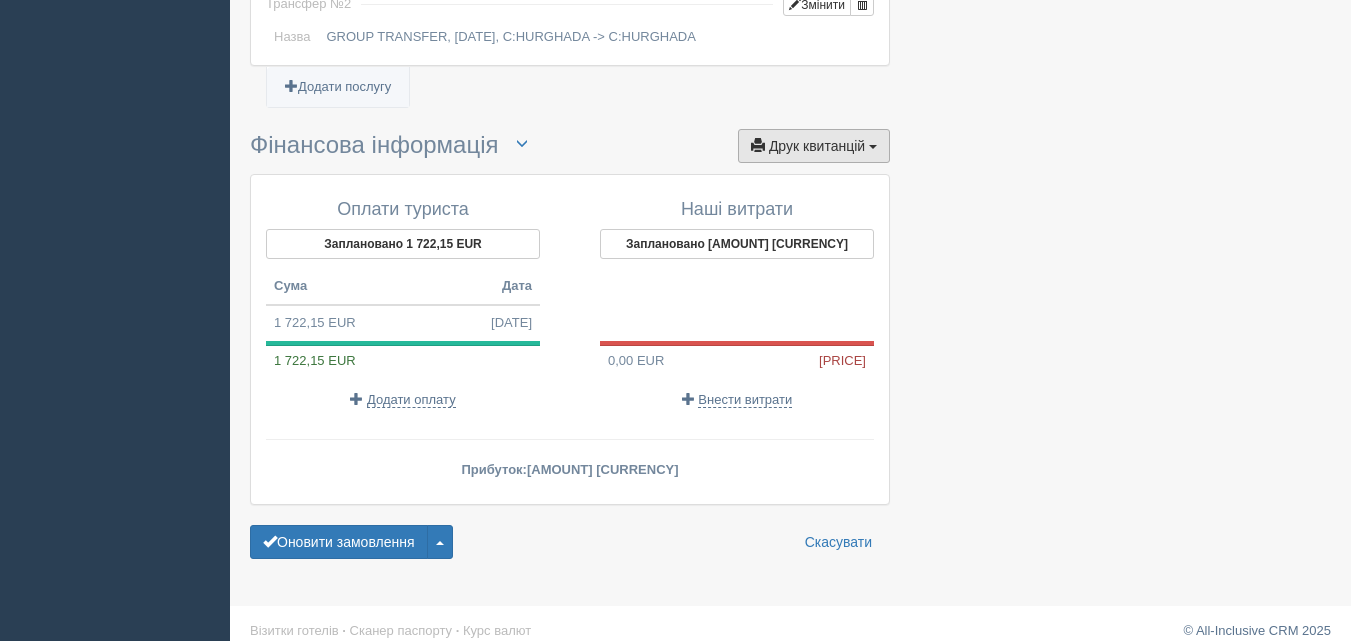 click on "Друк квитанцій" at bounding box center (817, 146) 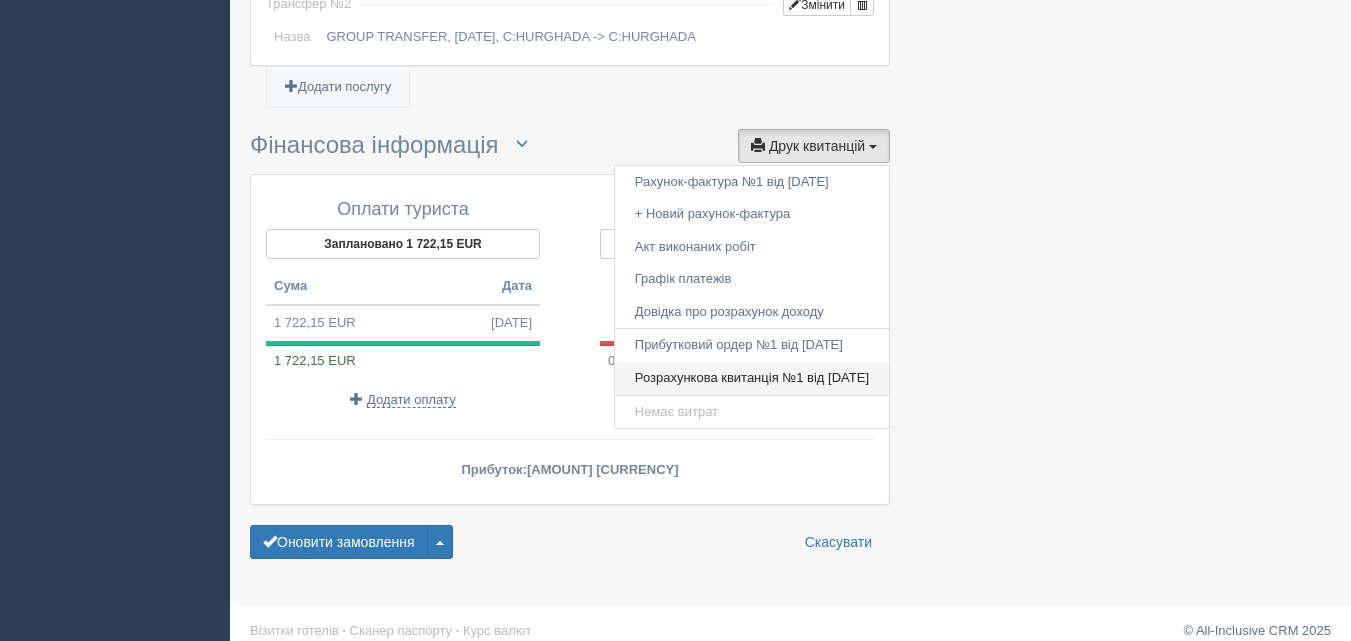 click on "Розрахункова квитанція №1 від 02.04.2025" at bounding box center (752, 378) 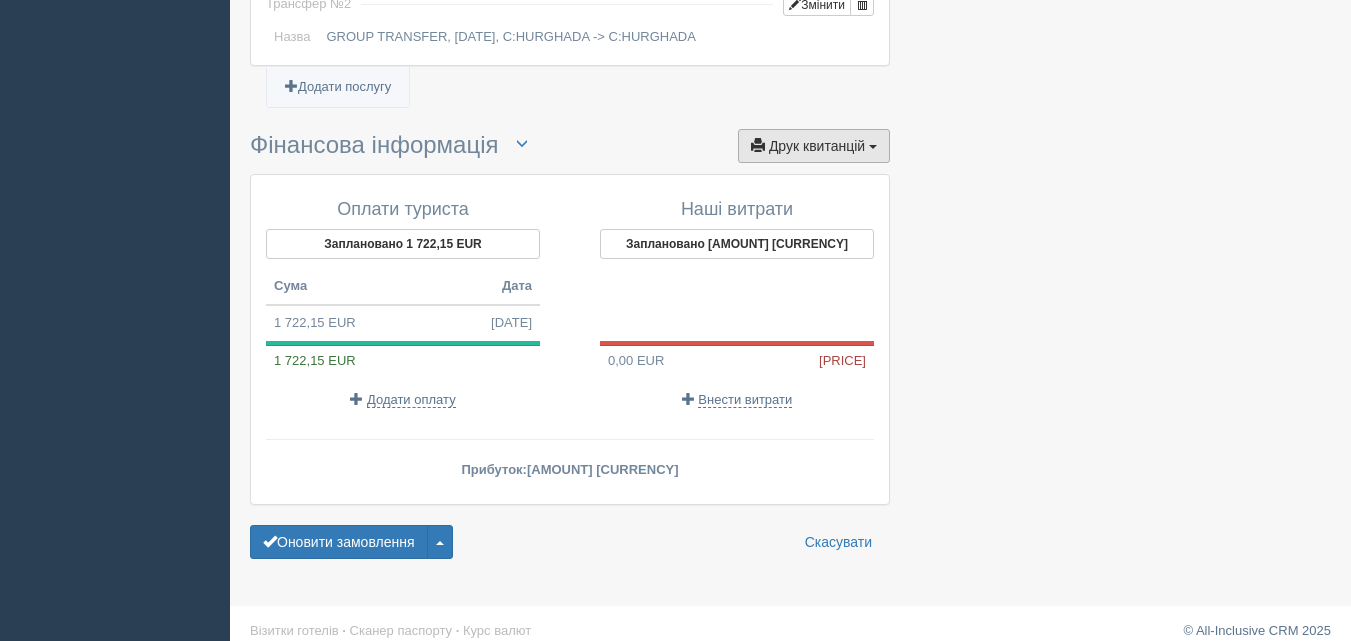 click on "Друк квитанцій" at bounding box center [817, 146] 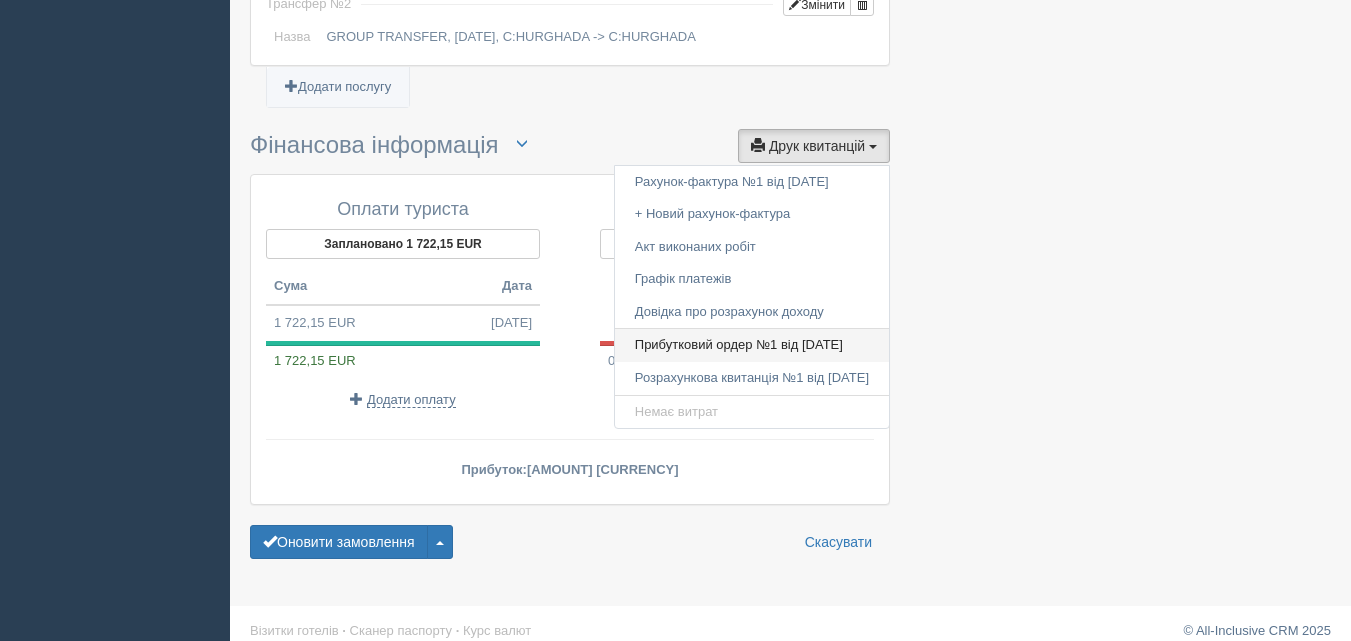 click on "Прибутковий ордер №1 від 02.04.2025" at bounding box center [752, 345] 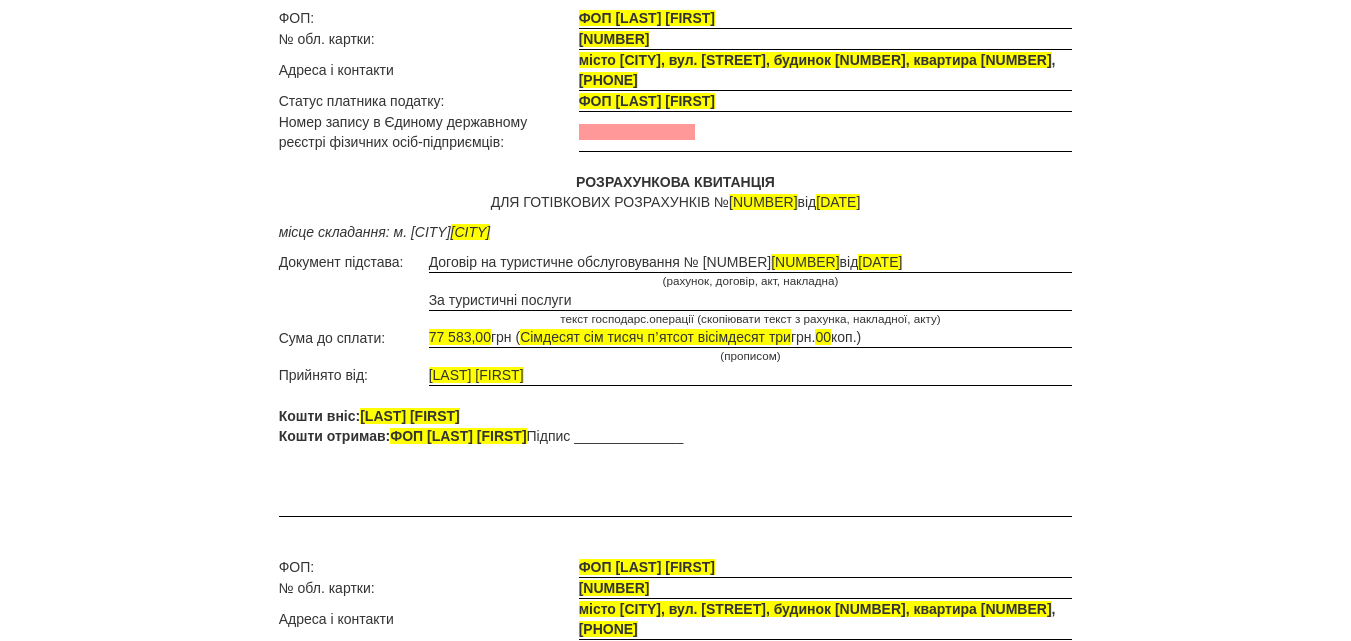scroll, scrollTop: 0, scrollLeft: 0, axis: both 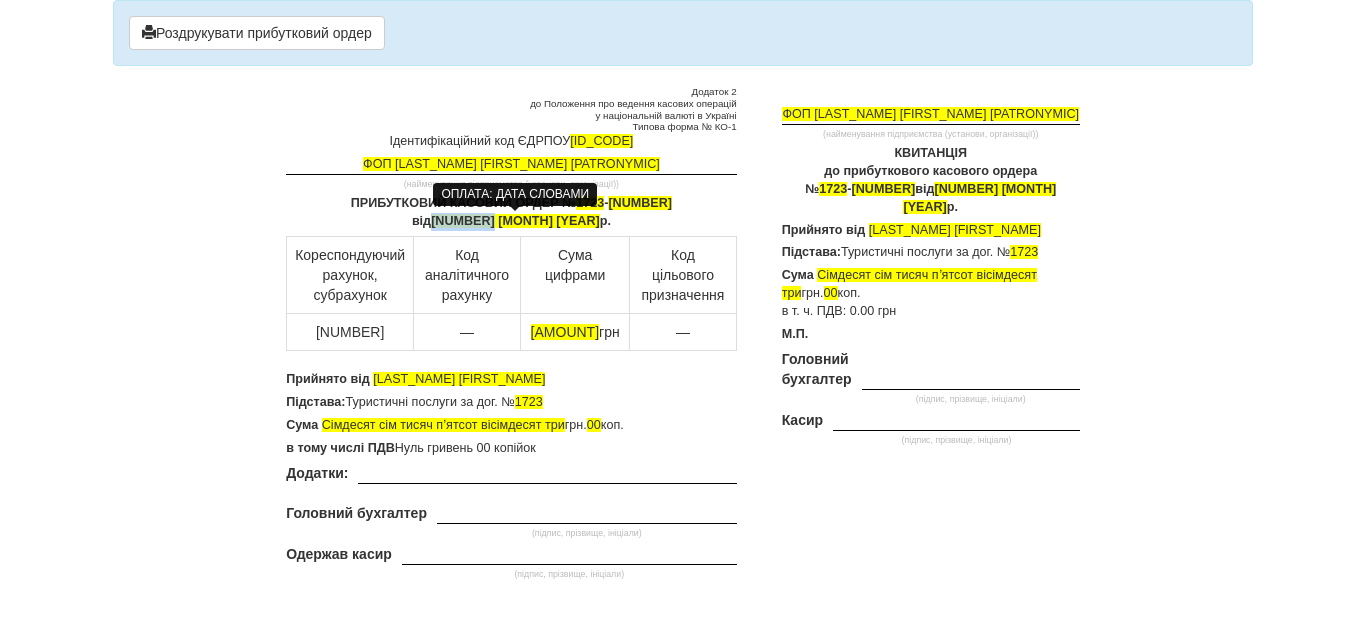 drag, startPoint x: 524, startPoint y: 219, endPoint x: 475, endPoint y: 219, distance: 49 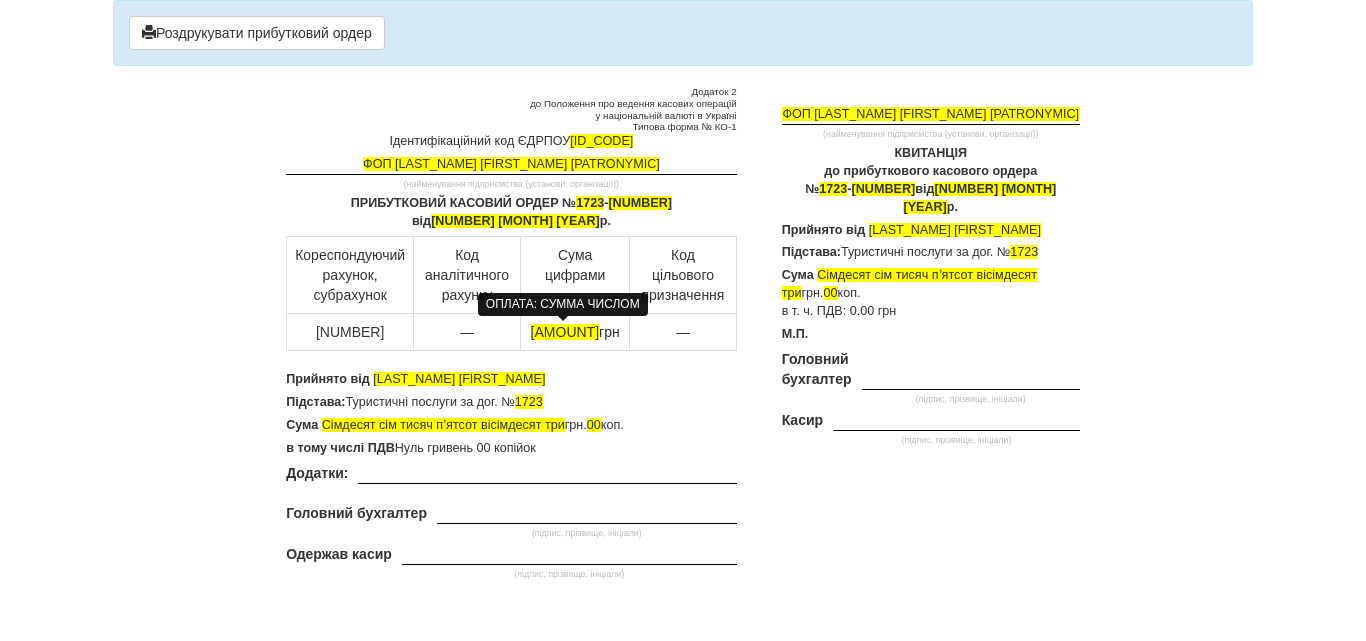 click on "[AMOUNT]" at bounding box center (565, 332) 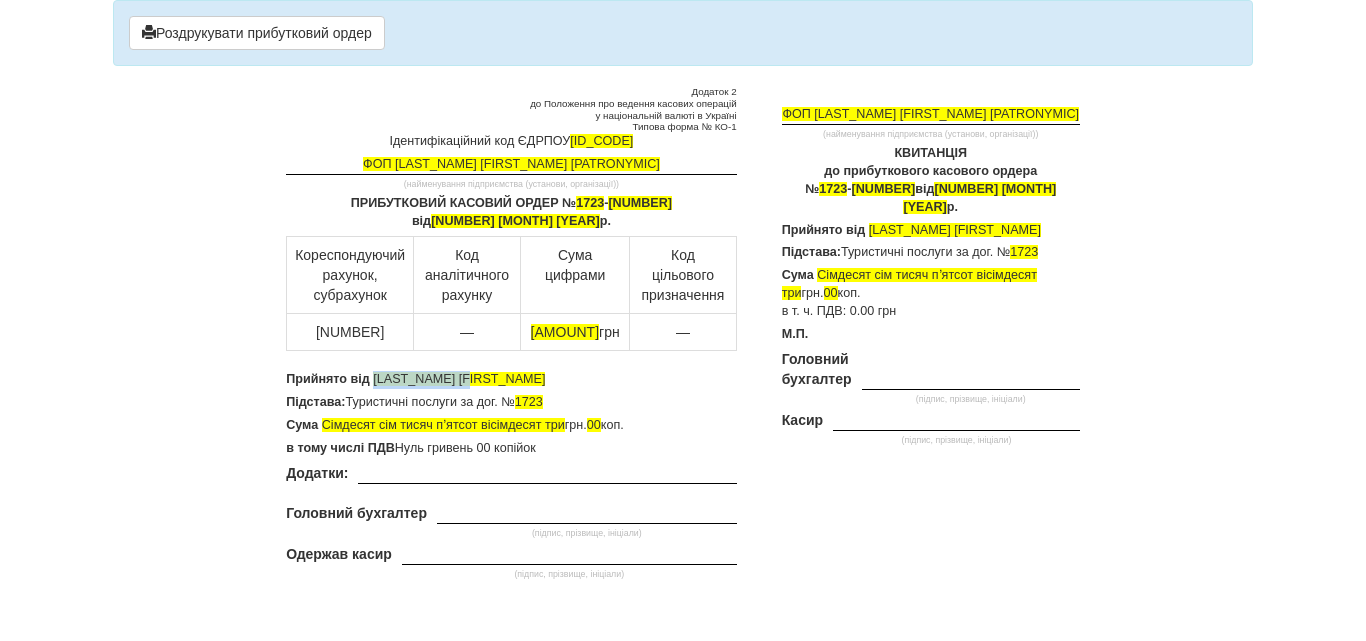 drag, startPoint x: 375, startPoint y: 379, endPoint x: 482, endPoint y: 379, distance: 107 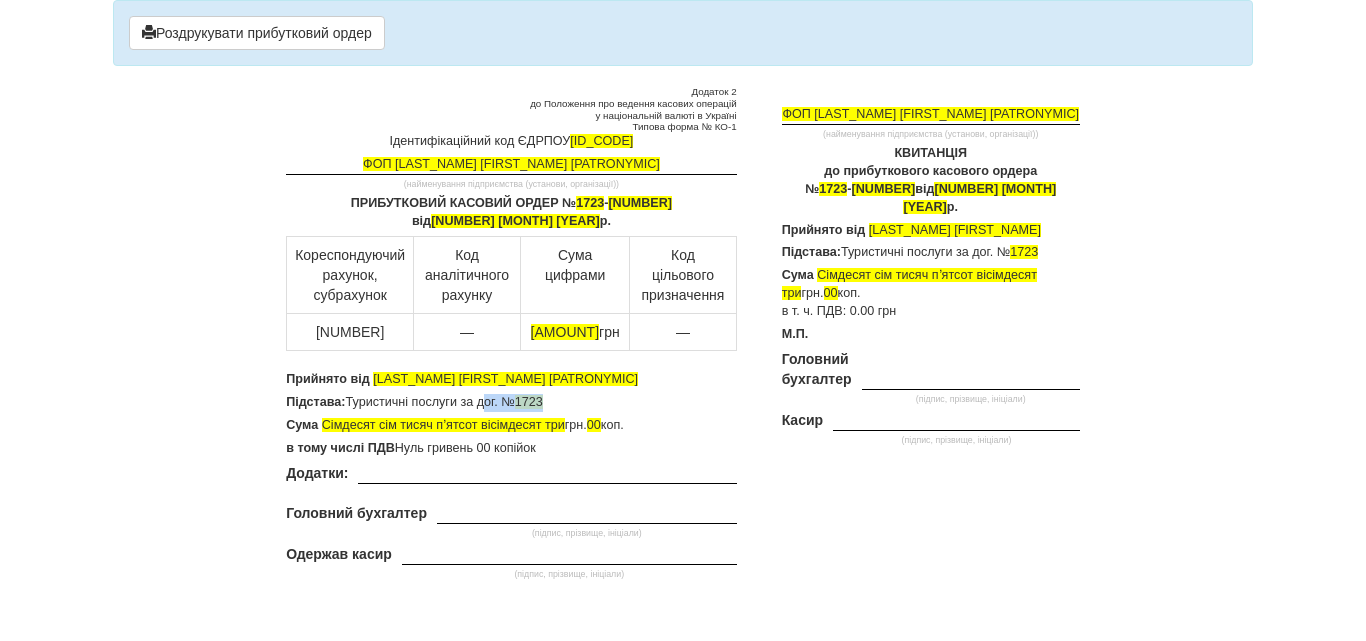 drag, startPoint x: 482, startPoint y: 402, endPoint x: 549, endPoint y: 396, distance: 67.26812 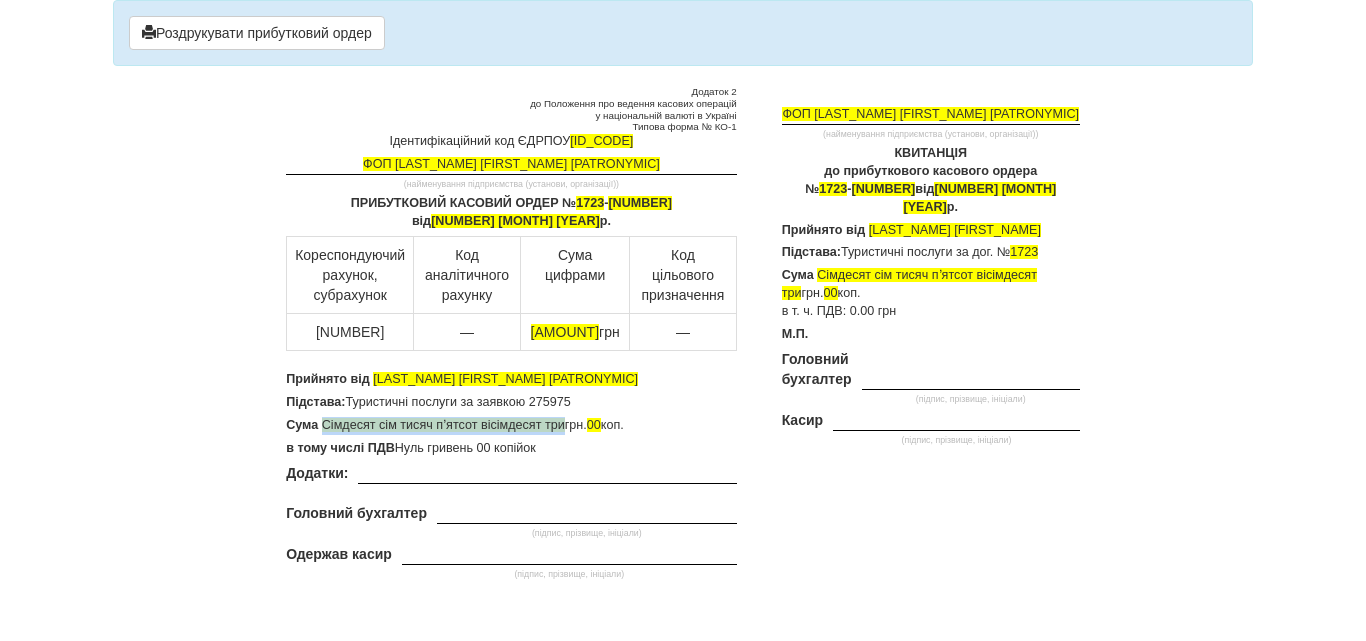 drag, startPoint x: 326, startPoint y: 423, endPoint x: 565, endPoint y: 423, distance: 239 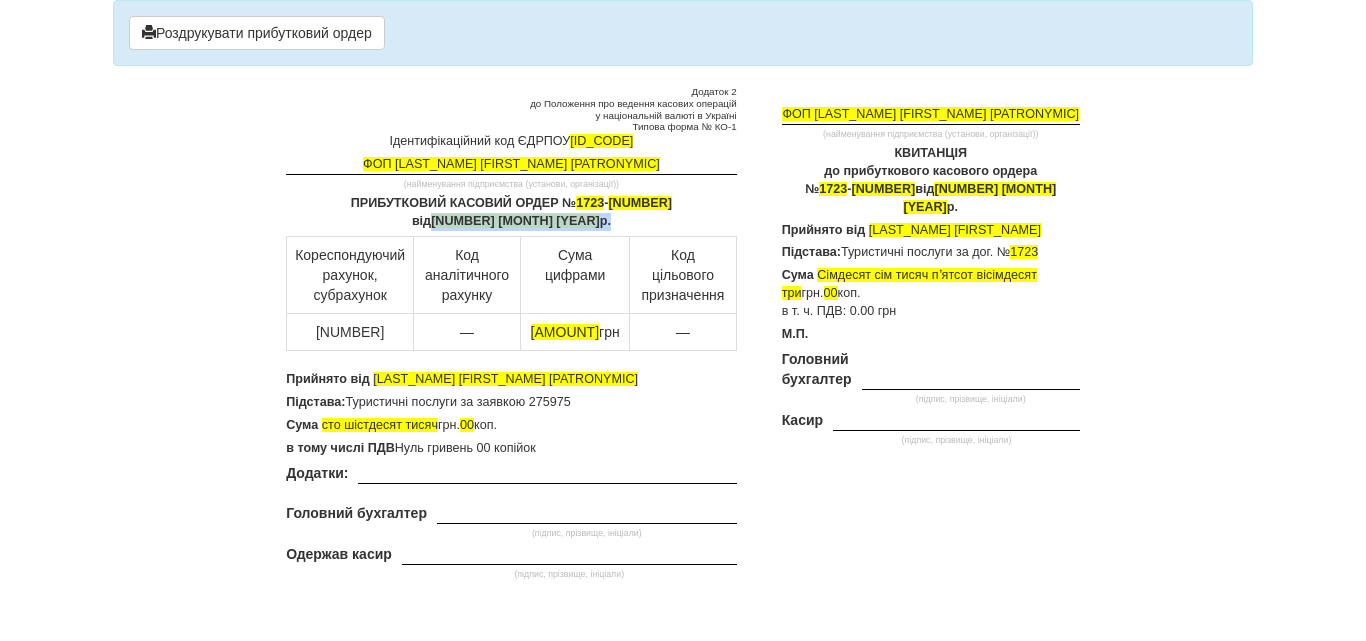 drag, startPoint x: 476, startPoint y: 217, endPoint x: 568, endPoint y: 216, distance: 92.00543 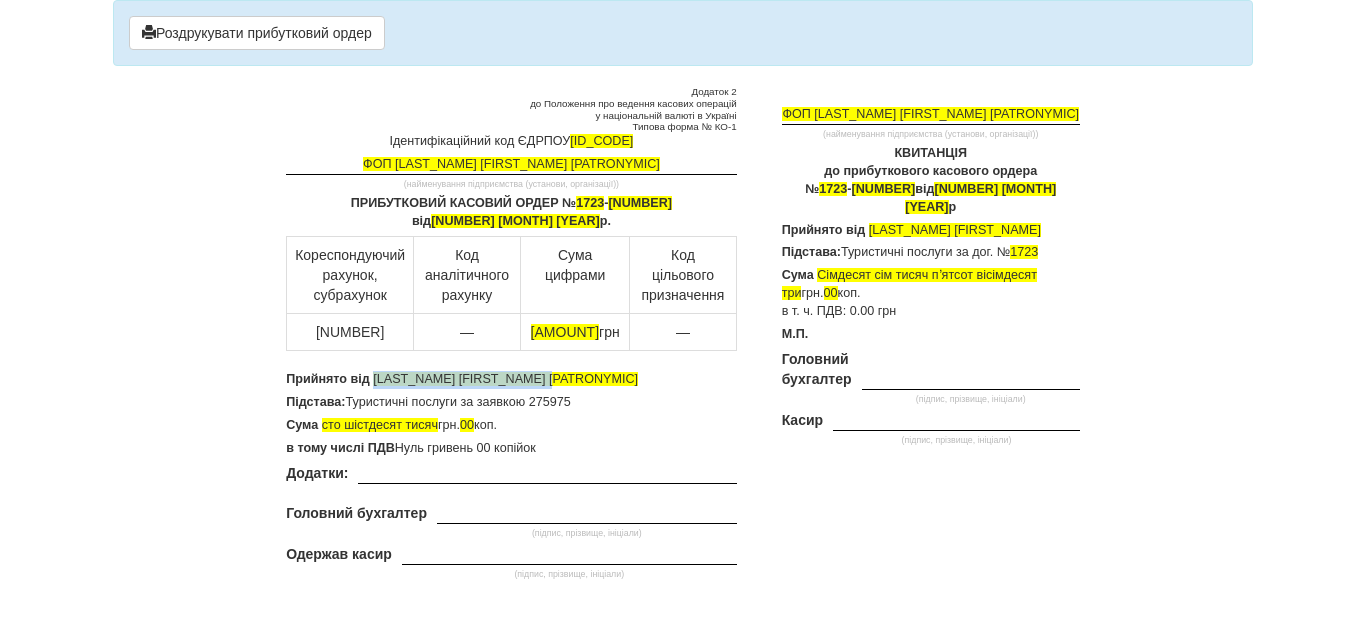 drag, startPoint x: 375, startPoint y: 376, endPoint x: 550, endPoint y: 372, distance: 175.04572 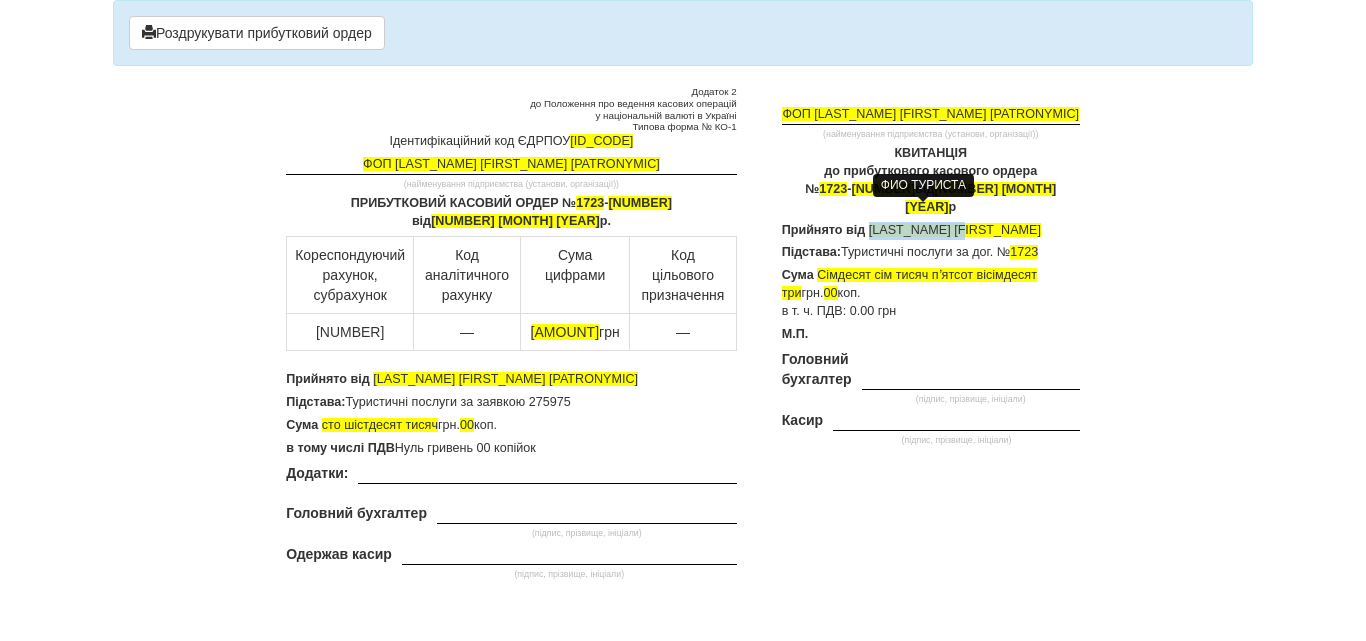 drag, startPoint x: 870, startPoint y: 210, endPoint x: 977, endPoint y: 213, distance: 107.042046 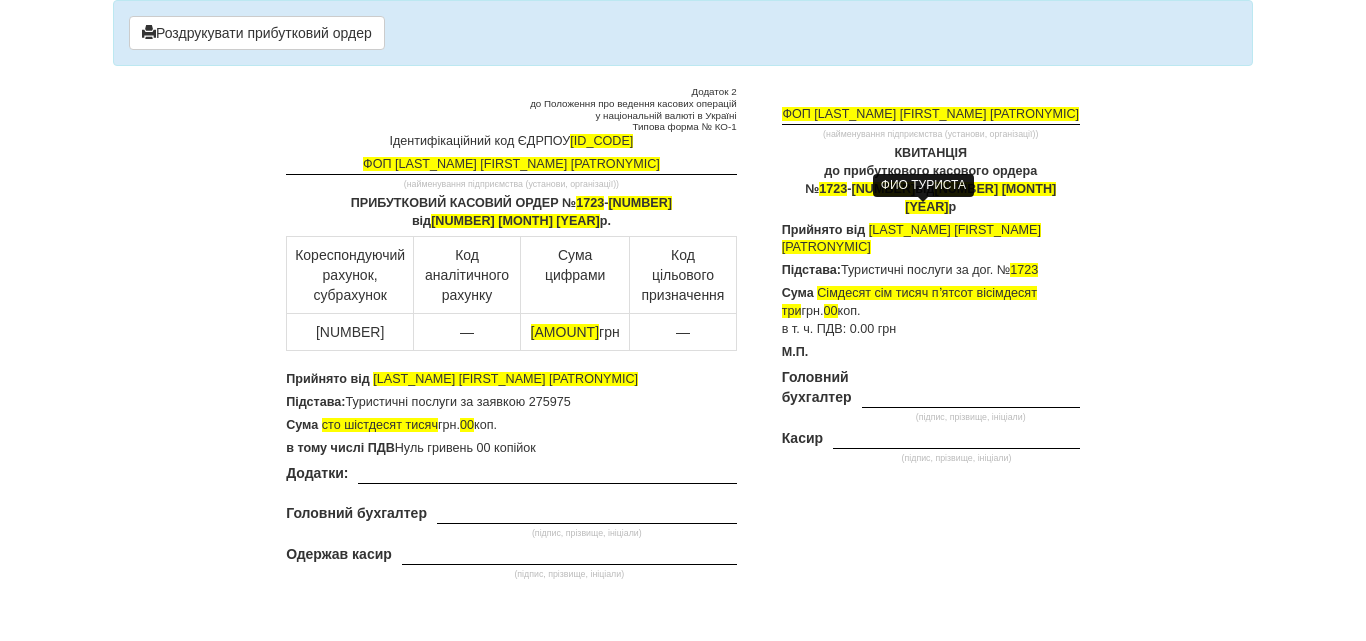 drag, startPoint x: 481, startPoint y: 402, endPoint x: 572, endPoint y: 396, distance: 91.197586 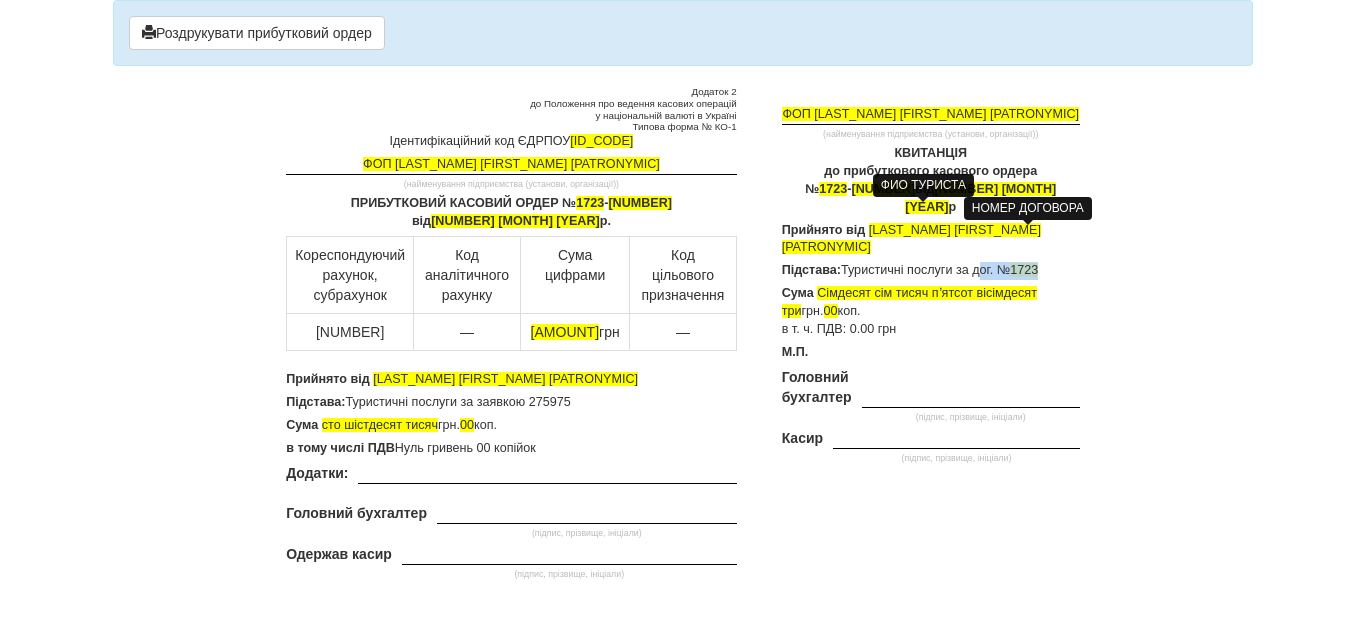 drag, startPoint x: 978, startPoint y: 232, endPoint x: 1039, endPoint y: 232, distance: 61 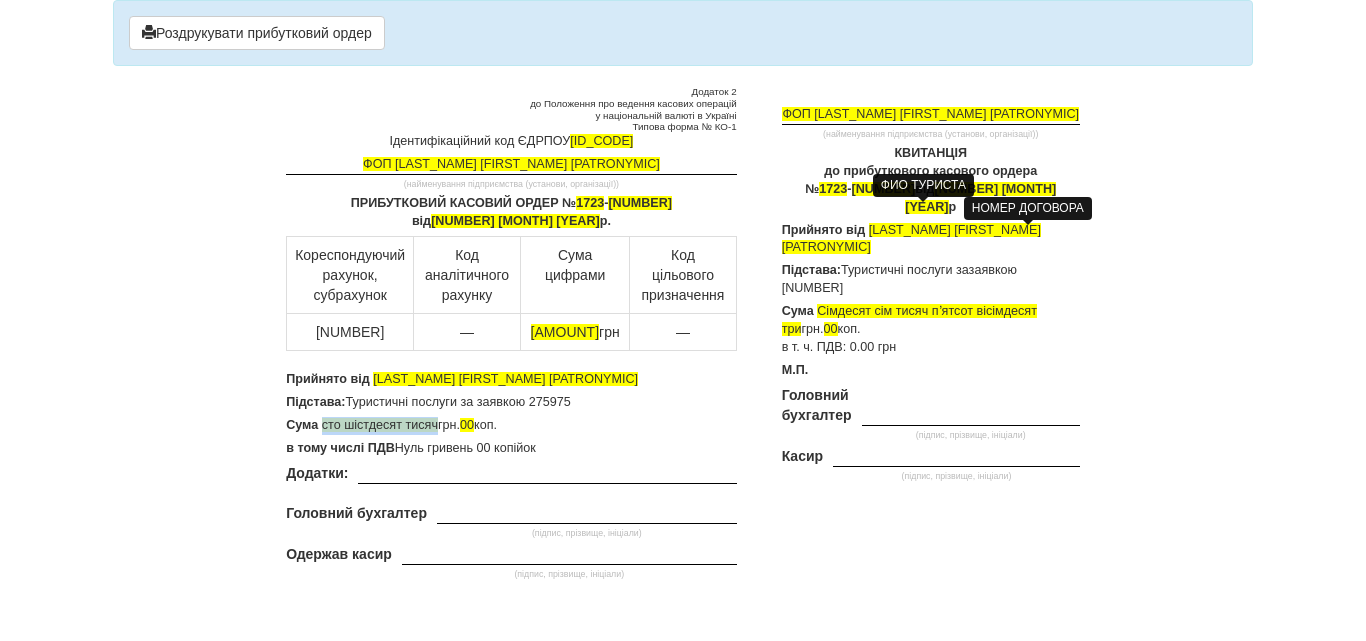 drag, startPoint x: 322, startPoint y: 426, endPoint x: 439, endPoint y: 419, distance: 117.20921 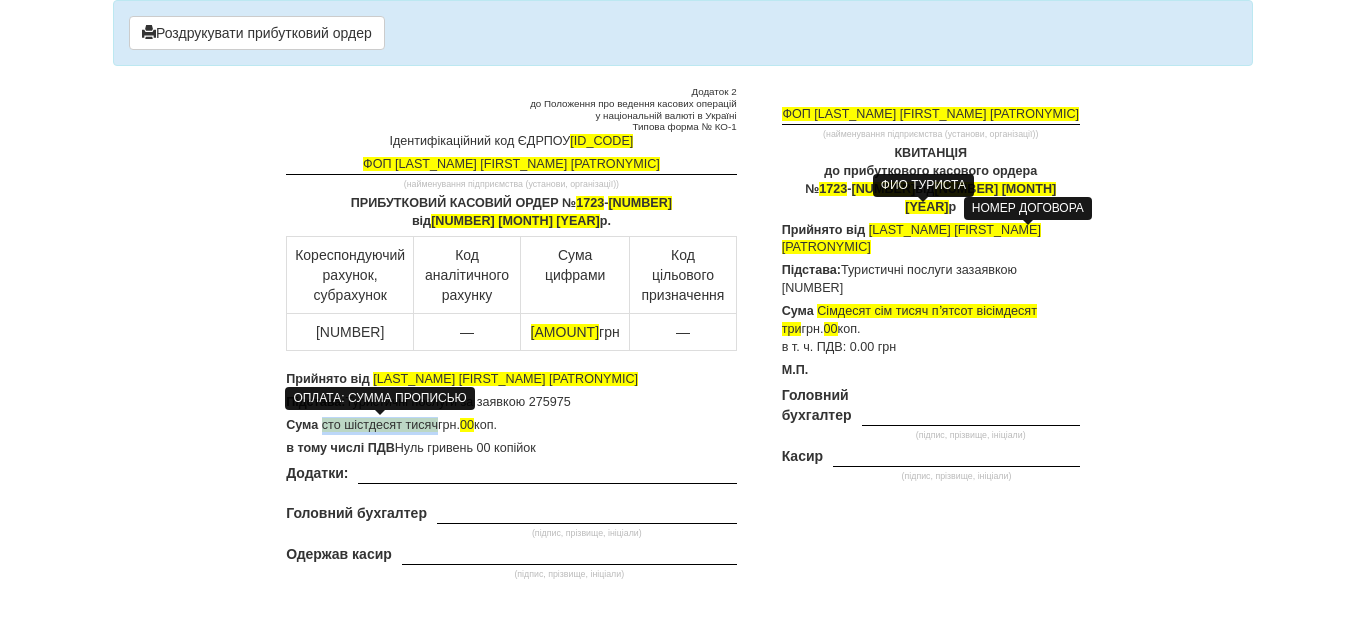 copy on "сто шістдесят тисяч" 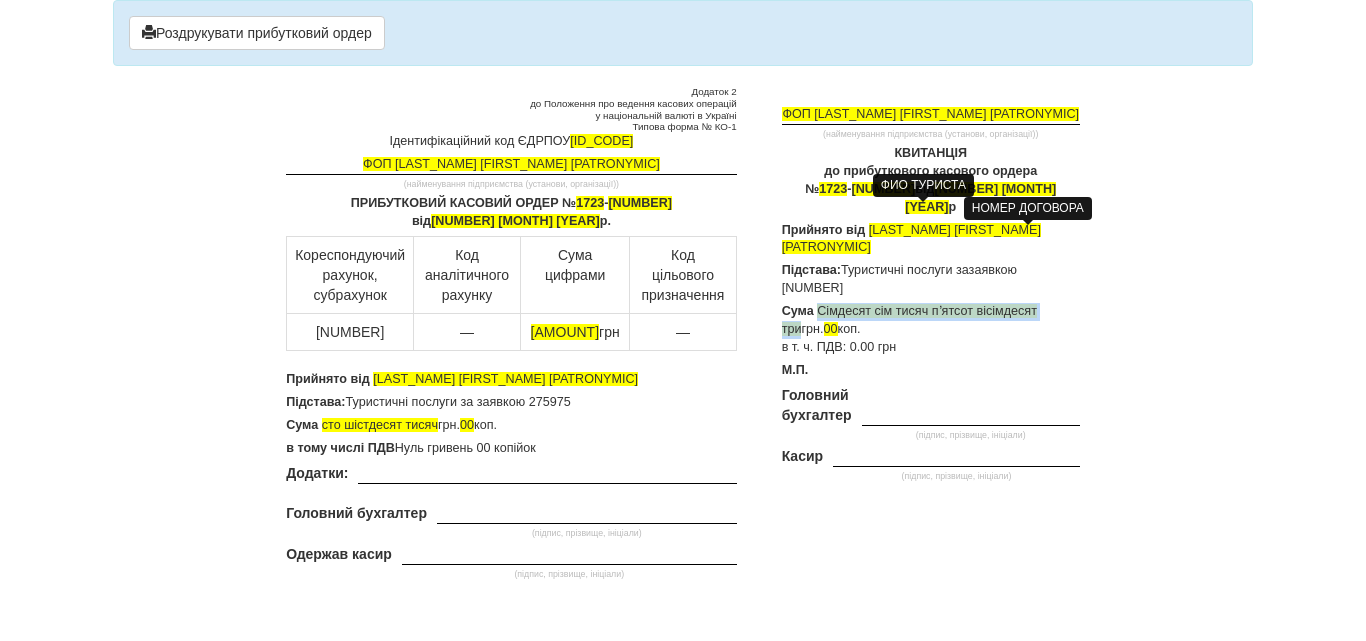 drag, startPoint x: 817, startPoint y: 253, endPoint x: 1059, endPoint y: 260, distance: 242.10121 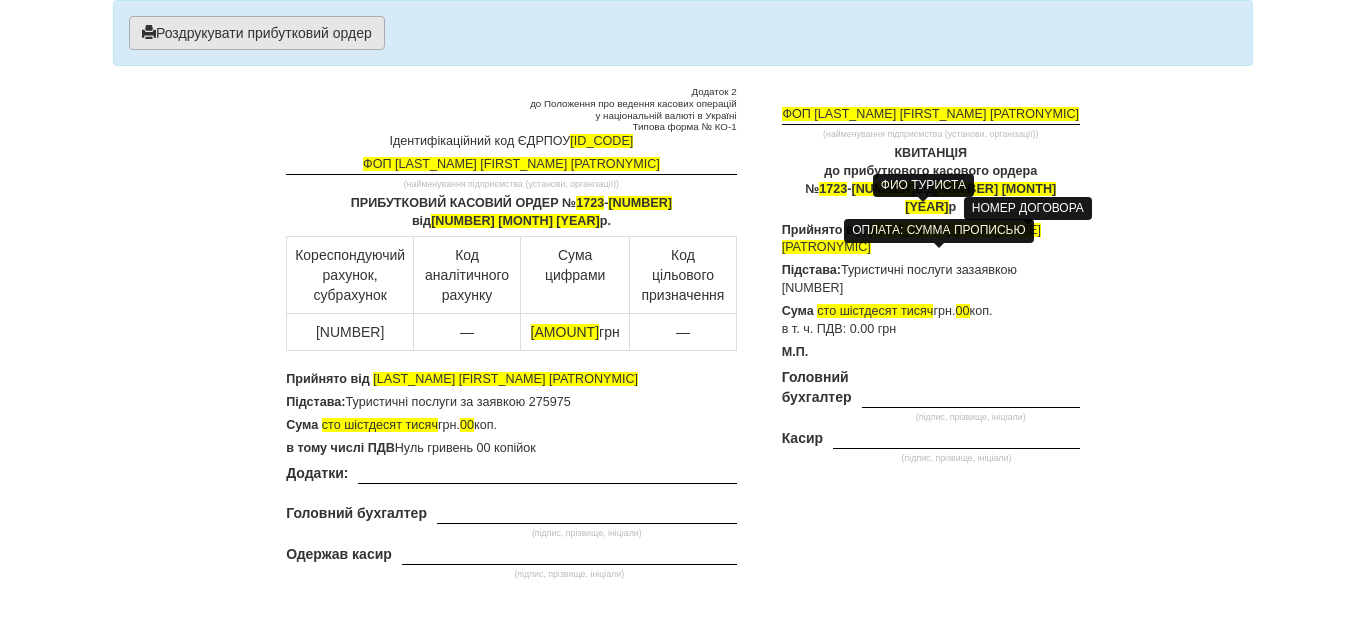 click on "Роздрукувати прибутковий ордер" at bounding box center [257, 33] 